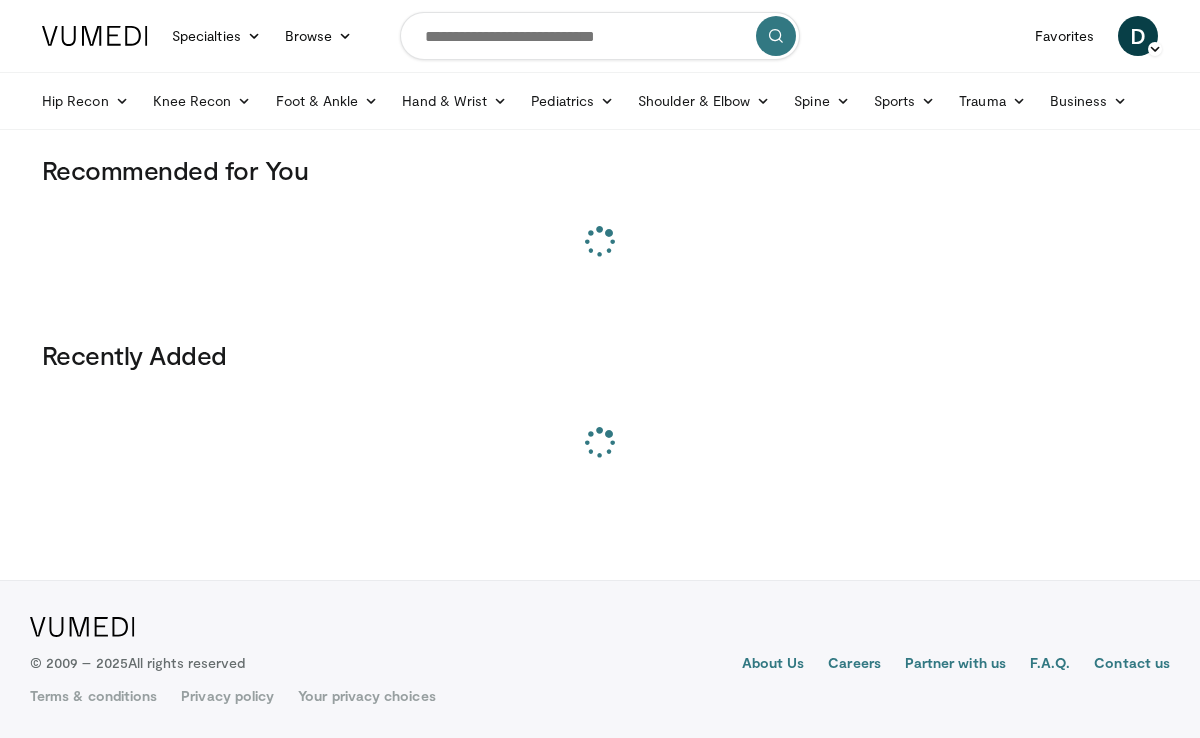 scroll, scrollTop: 0, scrollLeft: 0, axis: both 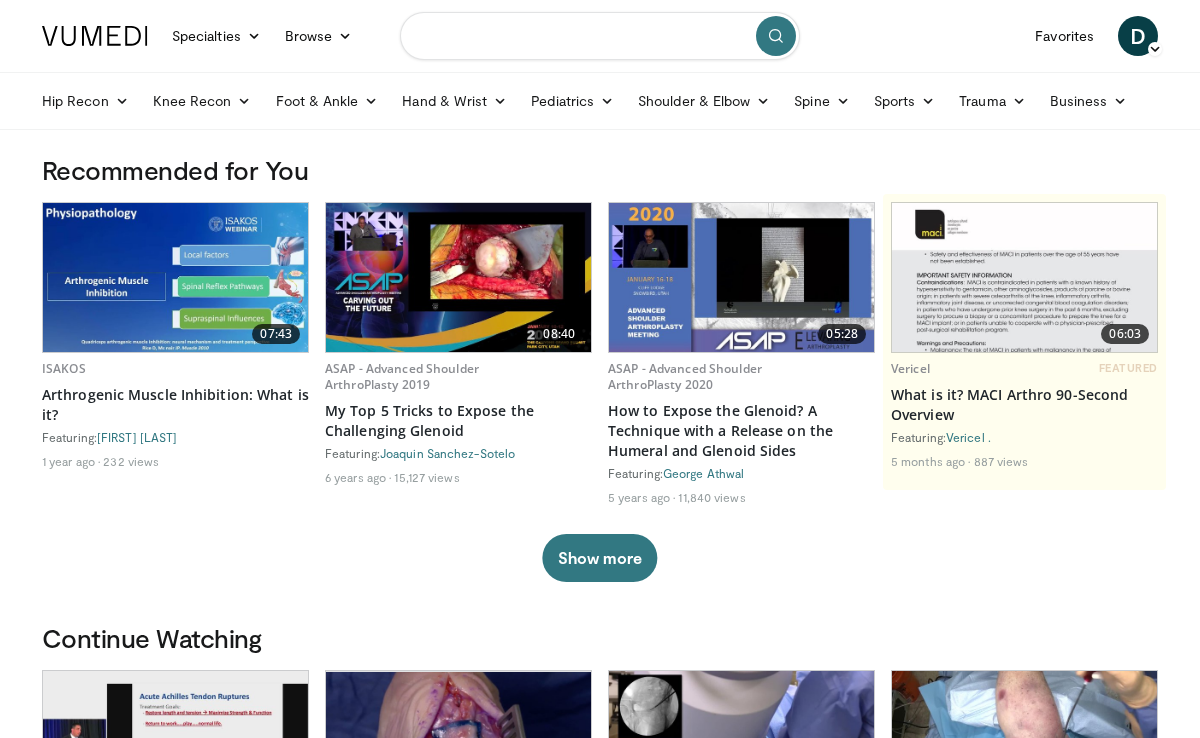 click at bounding box center (600, 36) 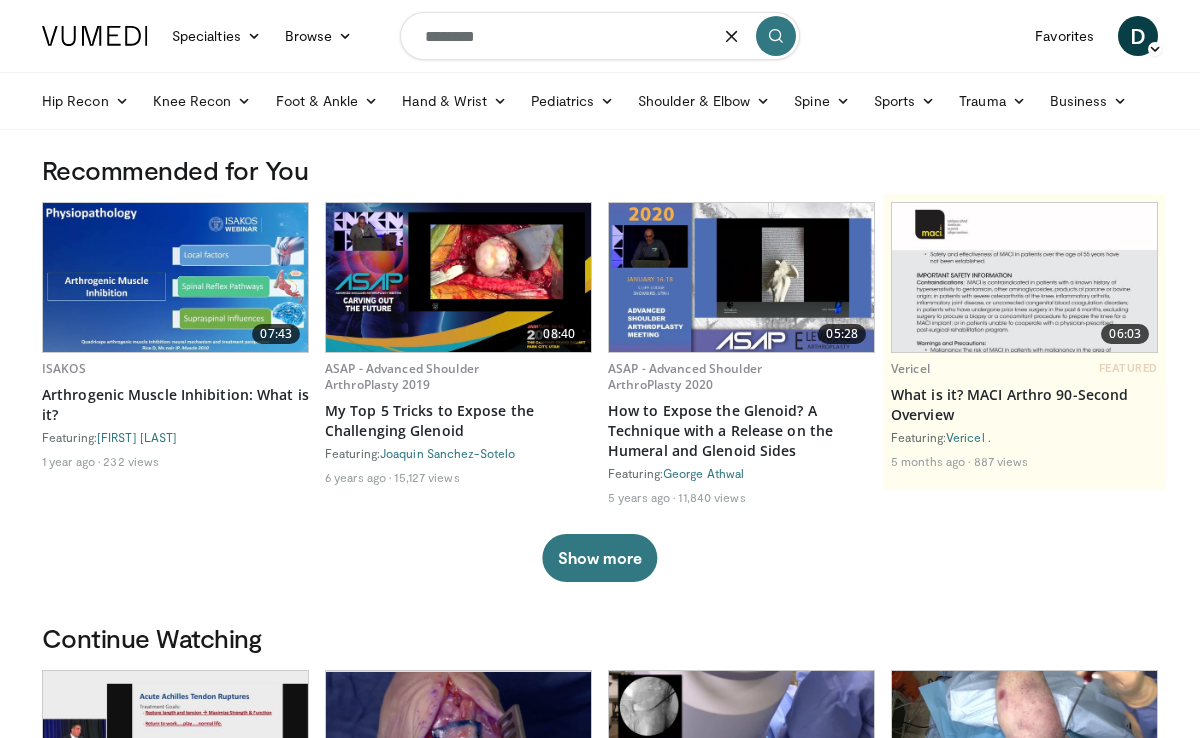 type on "********" 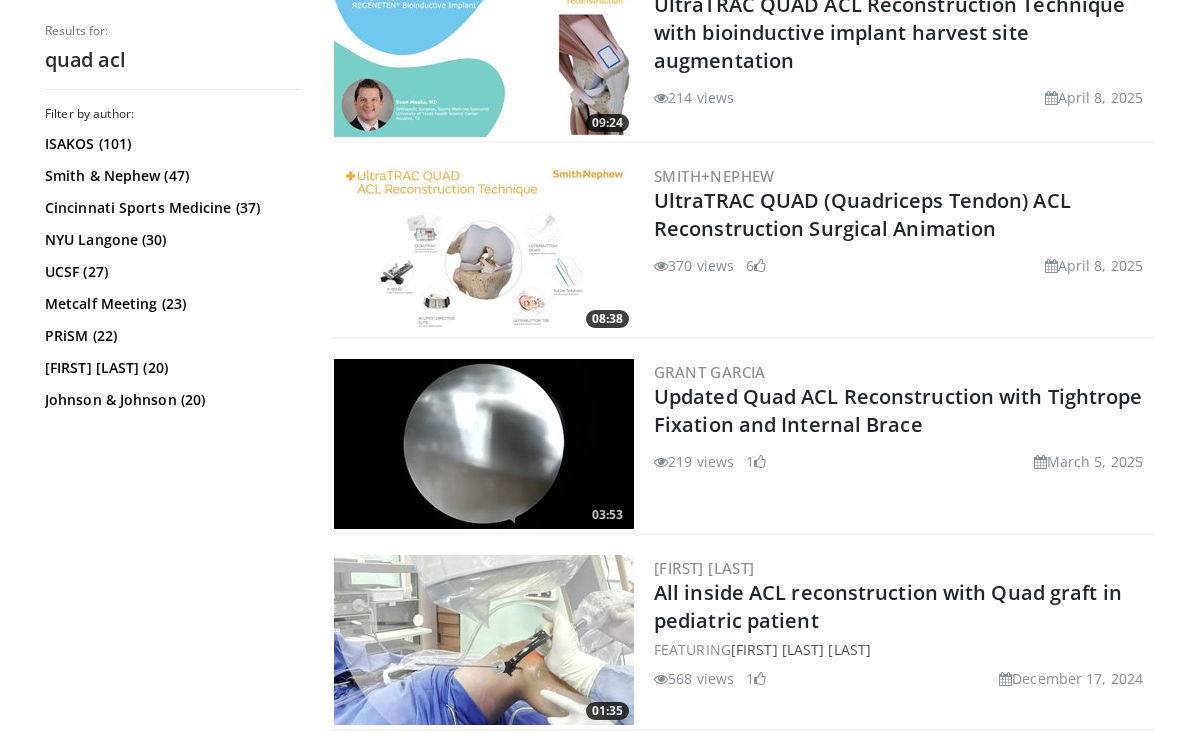 scroll, scrollTop: 658, scrollLeft: 0, axis: vertical 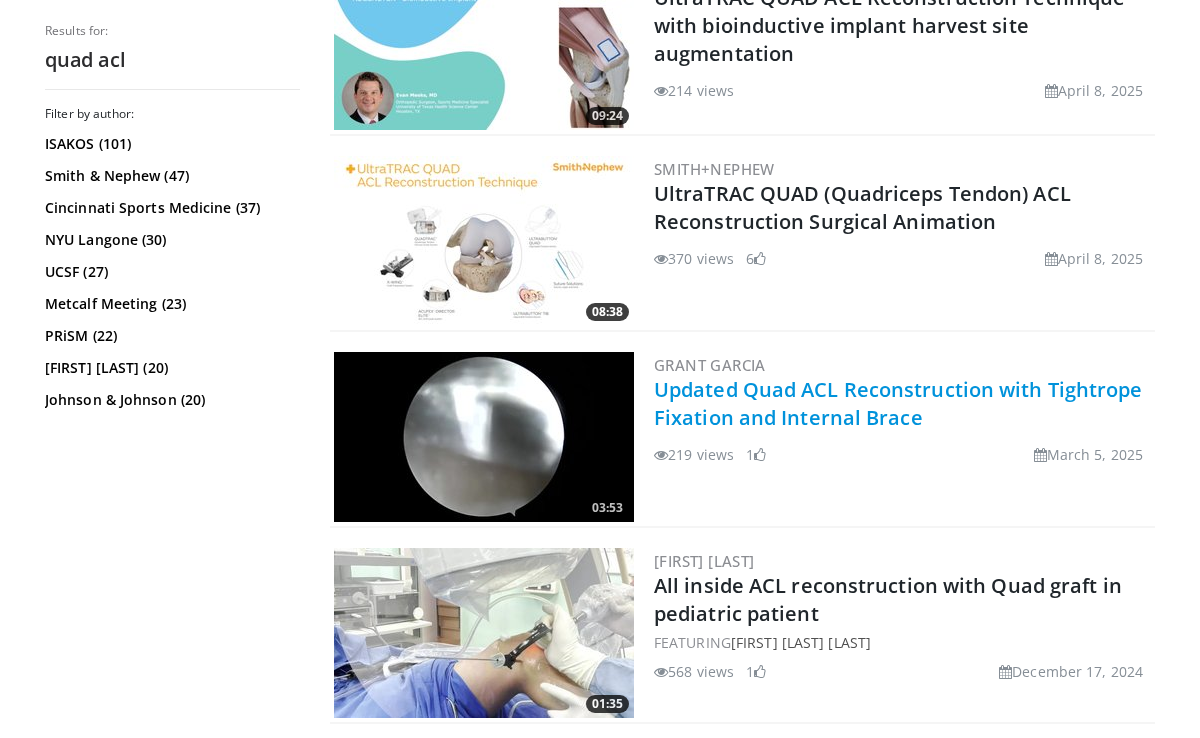 click on "Updated Quad ACL Reconstruction with Tightrope Fixation and Internal Brace" at bounding box center [898, 403] 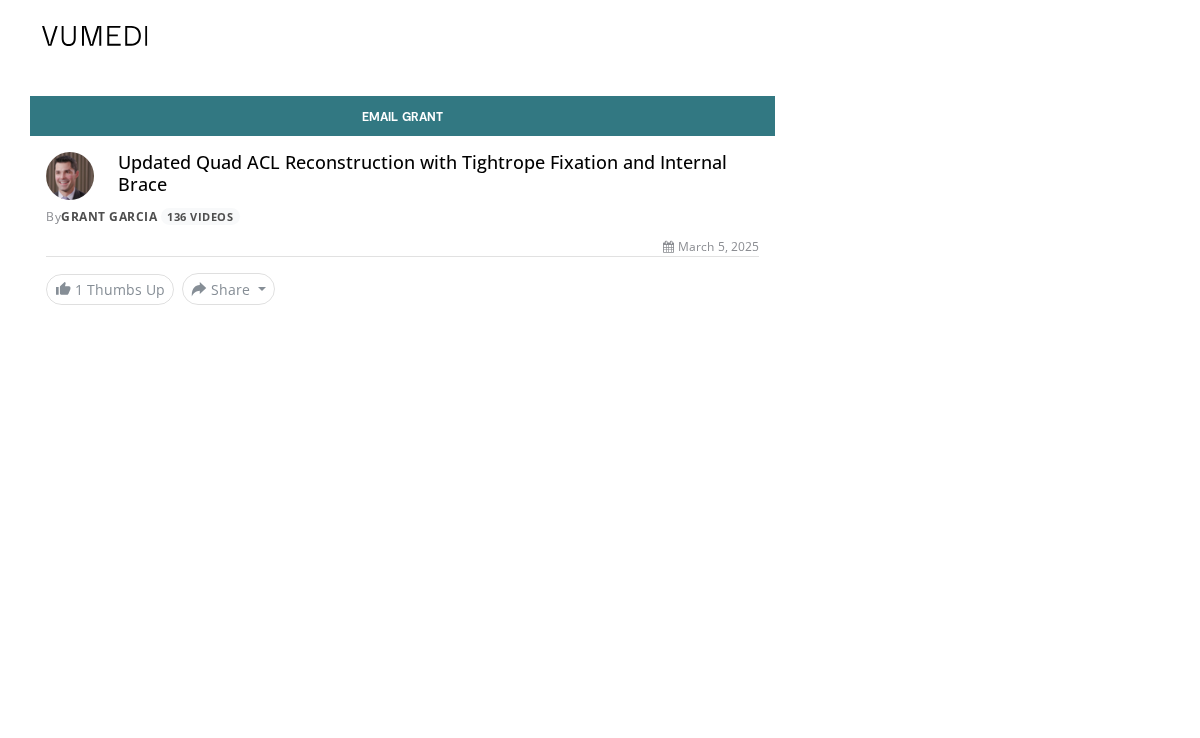 scroll, scrollTop: 0, scrollLeft: 0, axis: both 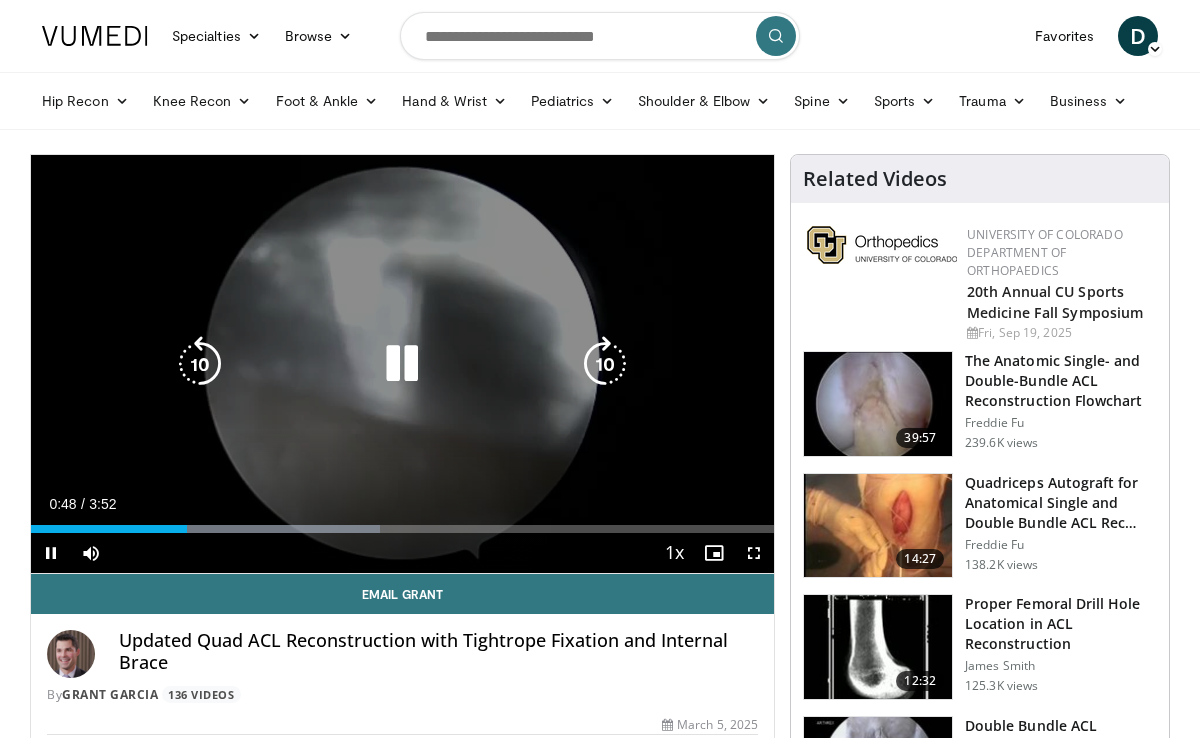 click at bounding box center (402, 364) 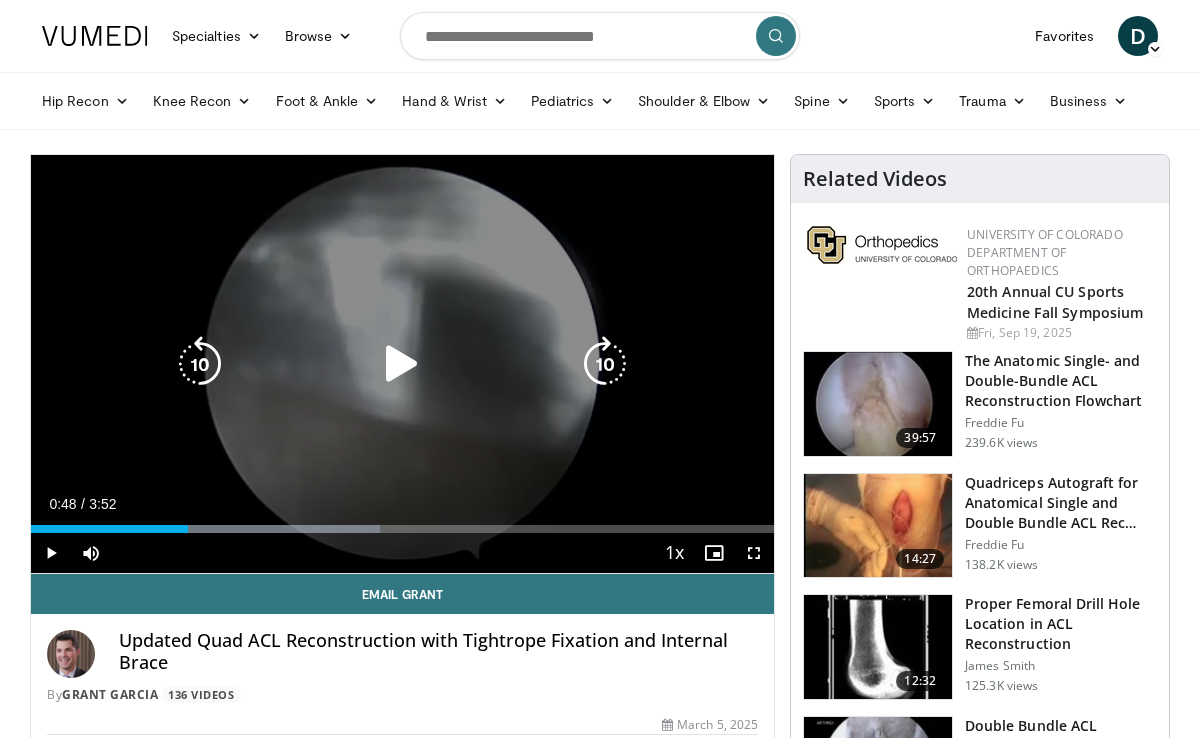 click at bounding box center [402, 364] 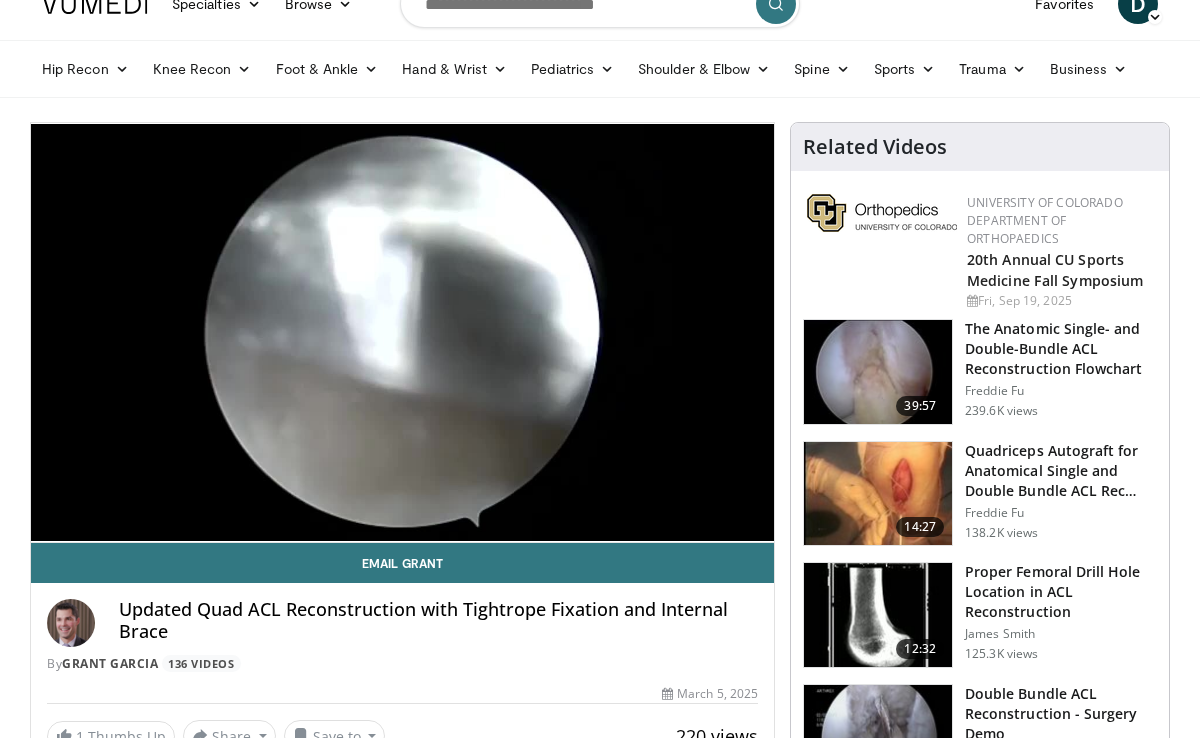 scroll, scrollTop: 0, scrollLeft: 0, axis: both 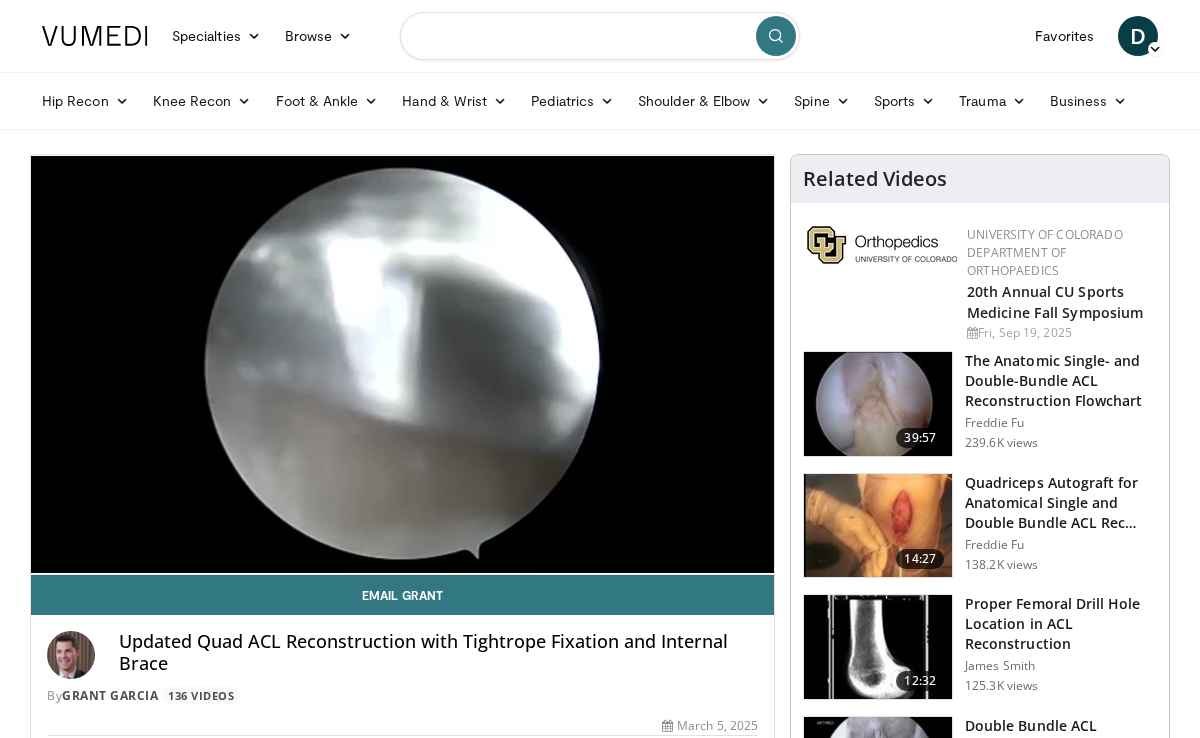 click at bounding box center (600, 36) 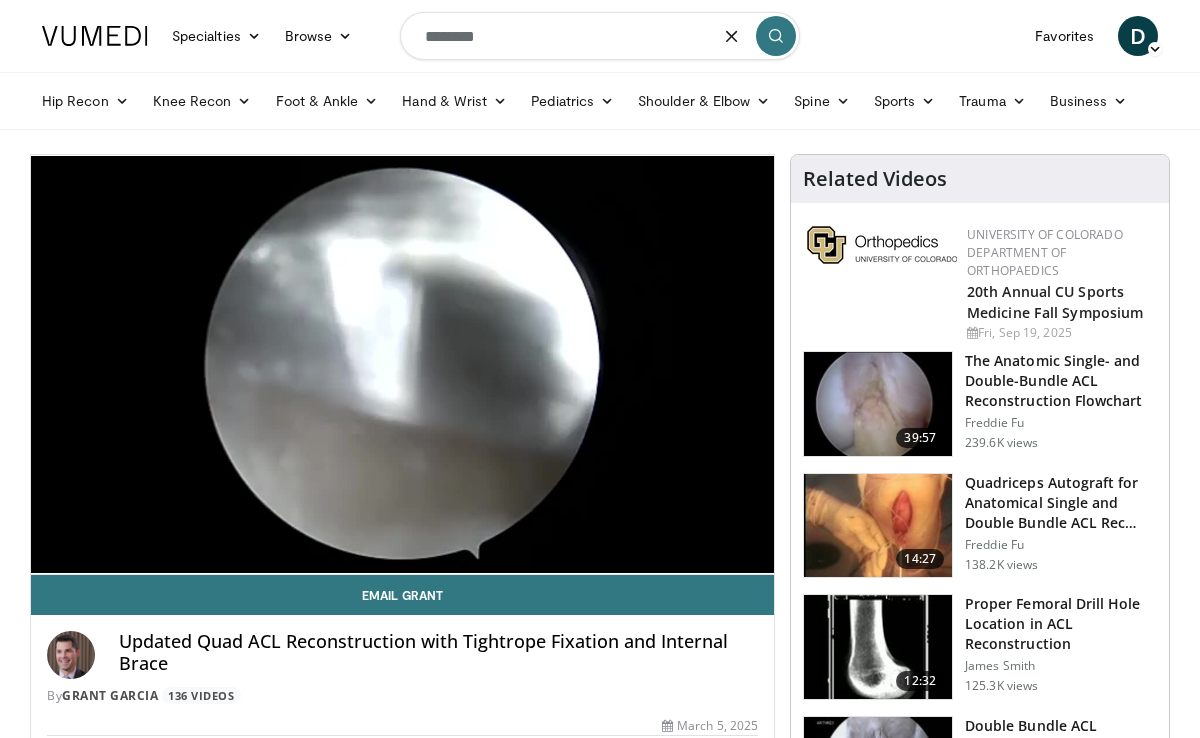 type on "********" 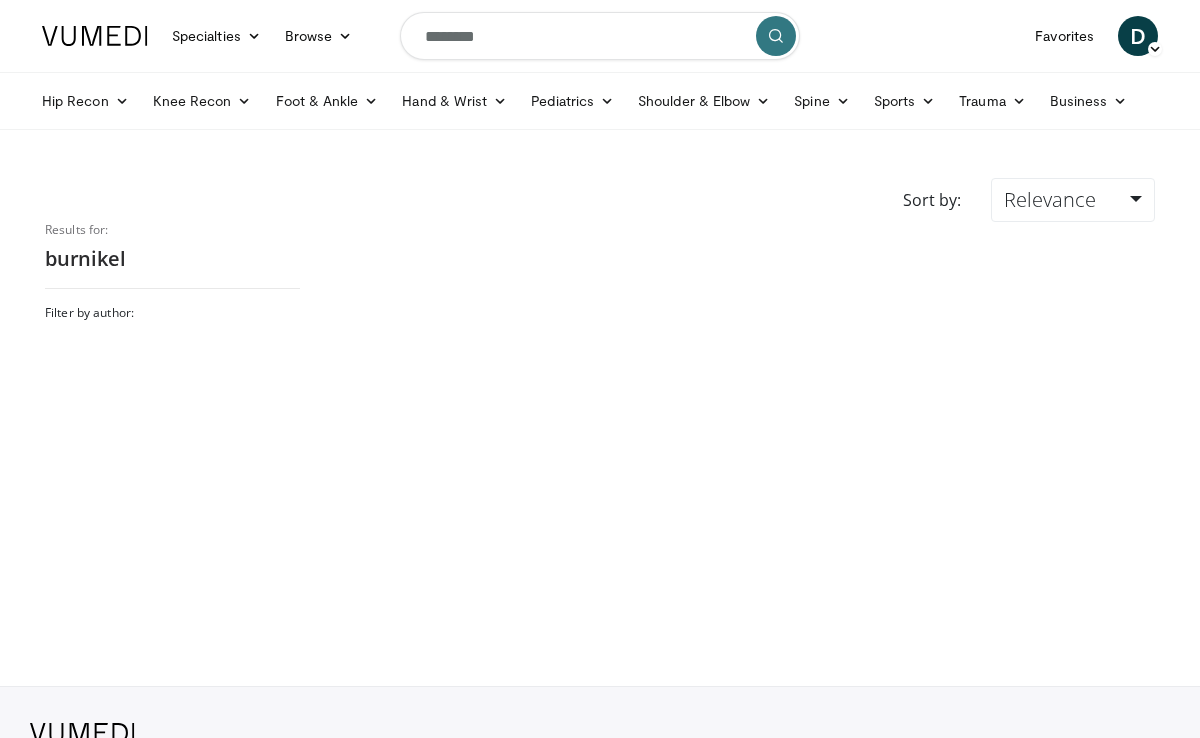 scroll, scrollTop: 0, scrollLeft: 0, axis: both 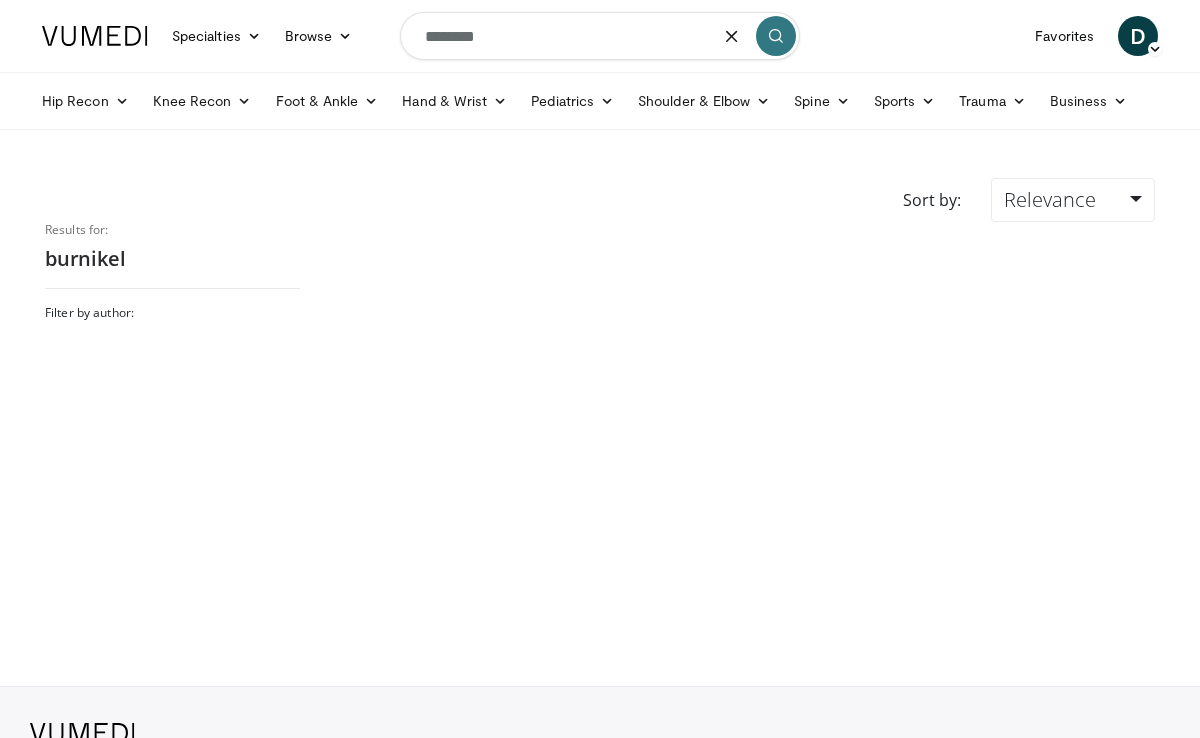 click on "********" at bounding box center [600, 36] 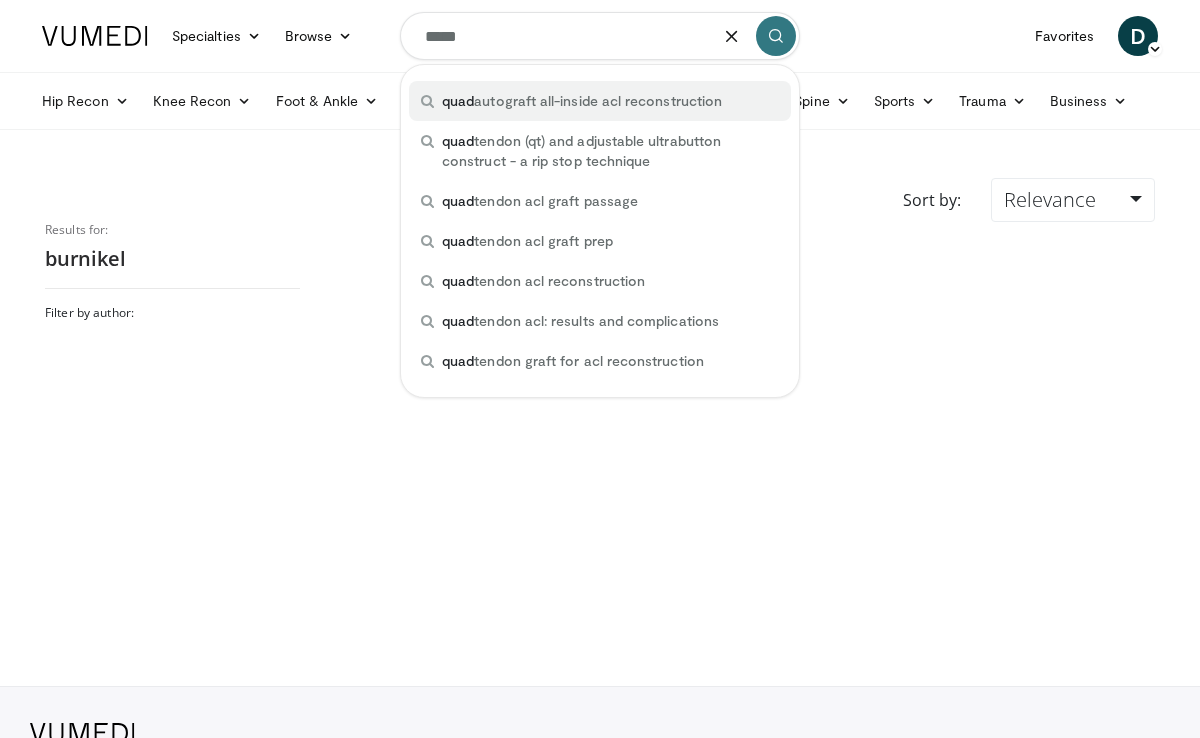 click on "quad  autograft all-inside acl reconstruction" at bounding box center [582, 101] 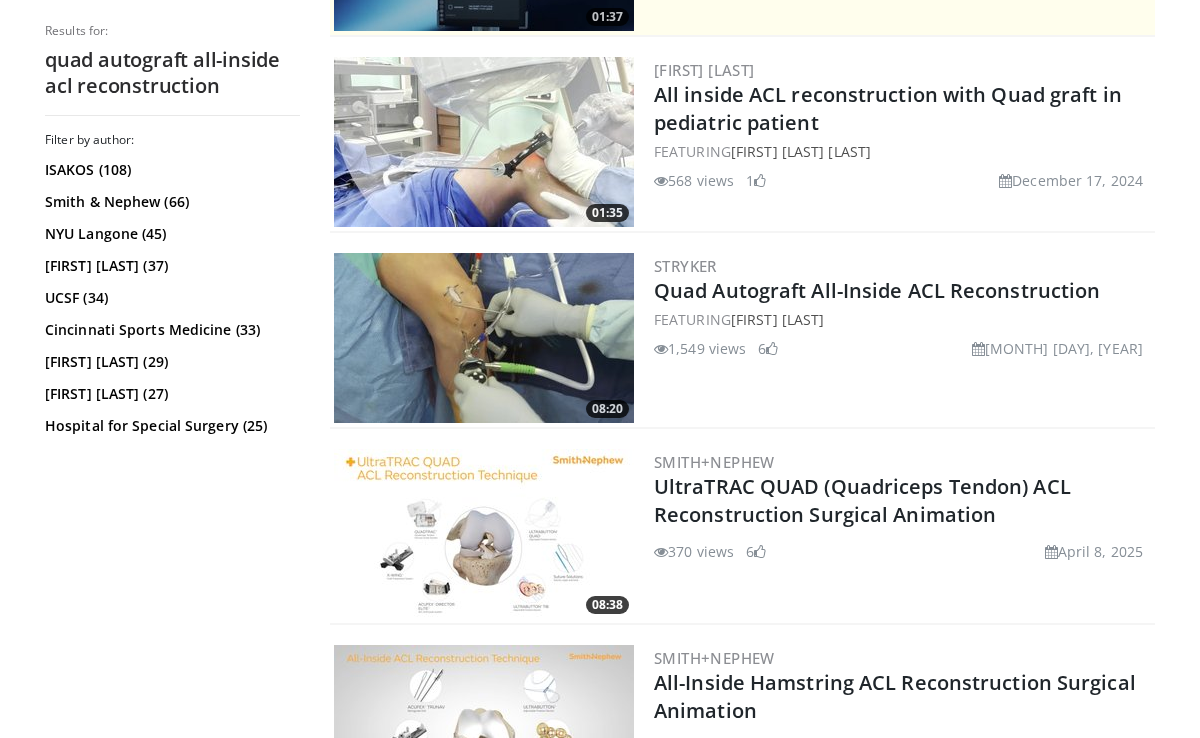scroll, scrollTop: 563, scrollLeft: 0, axis: vertical 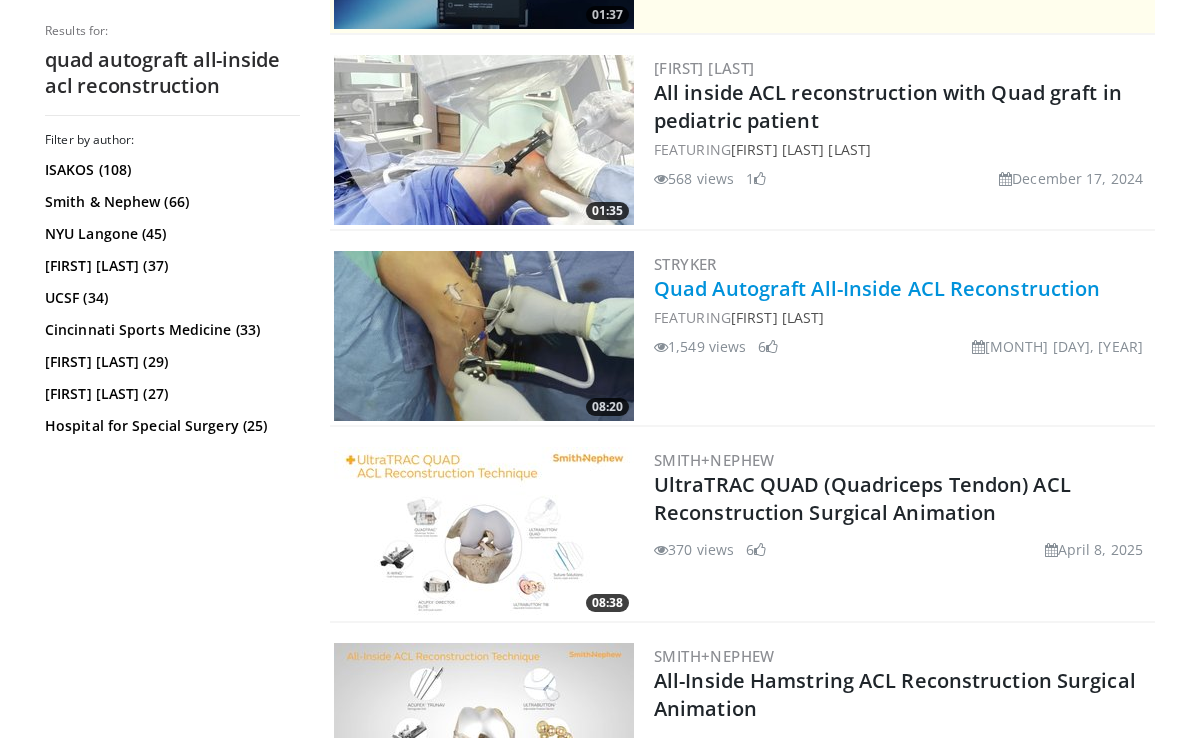 click on "Quad Autograft All-Inside ACL Reconstruction" at bounding box center [877, 288] 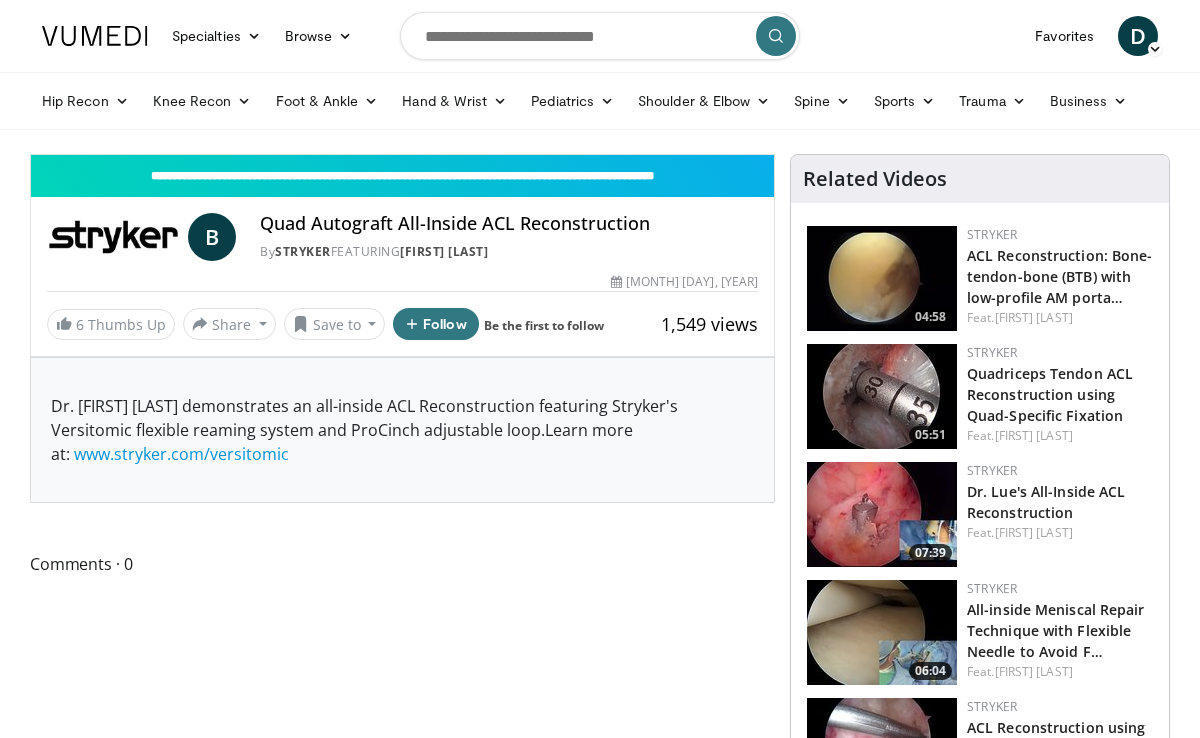 scroll, scrollTop: 0, scrollLeft: 0, axis: both 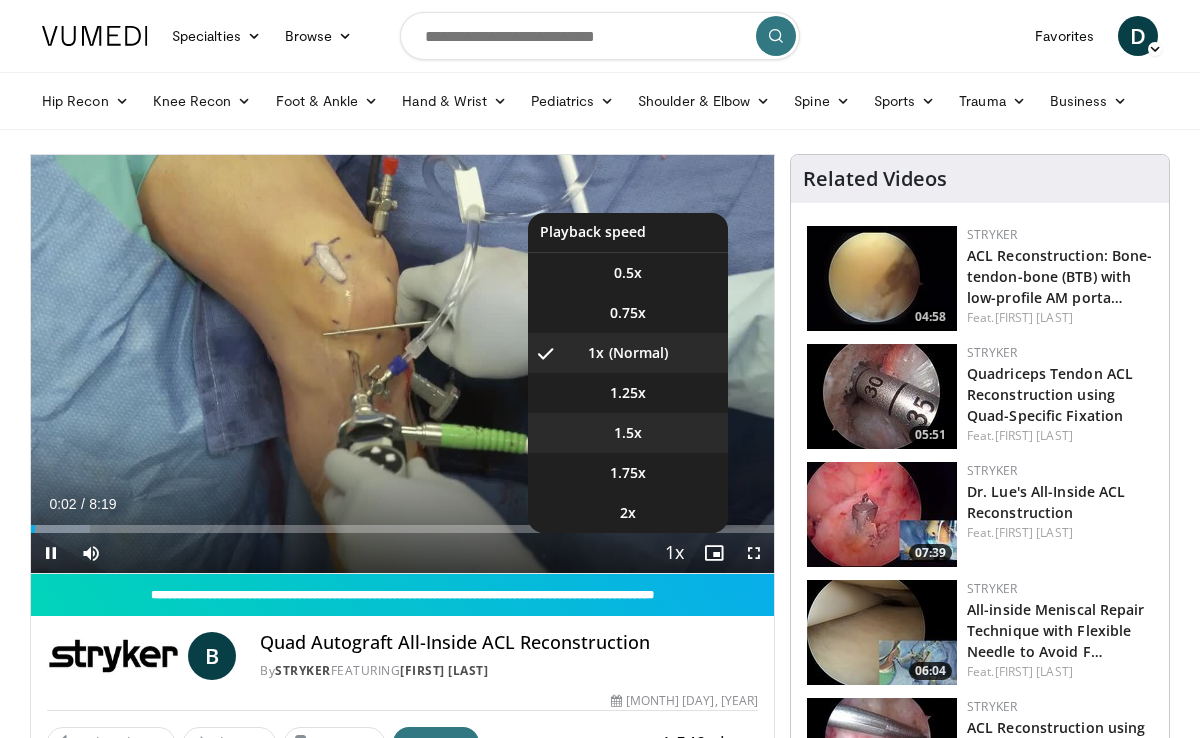 click on "1.5x" at bounding box center [628, 433] 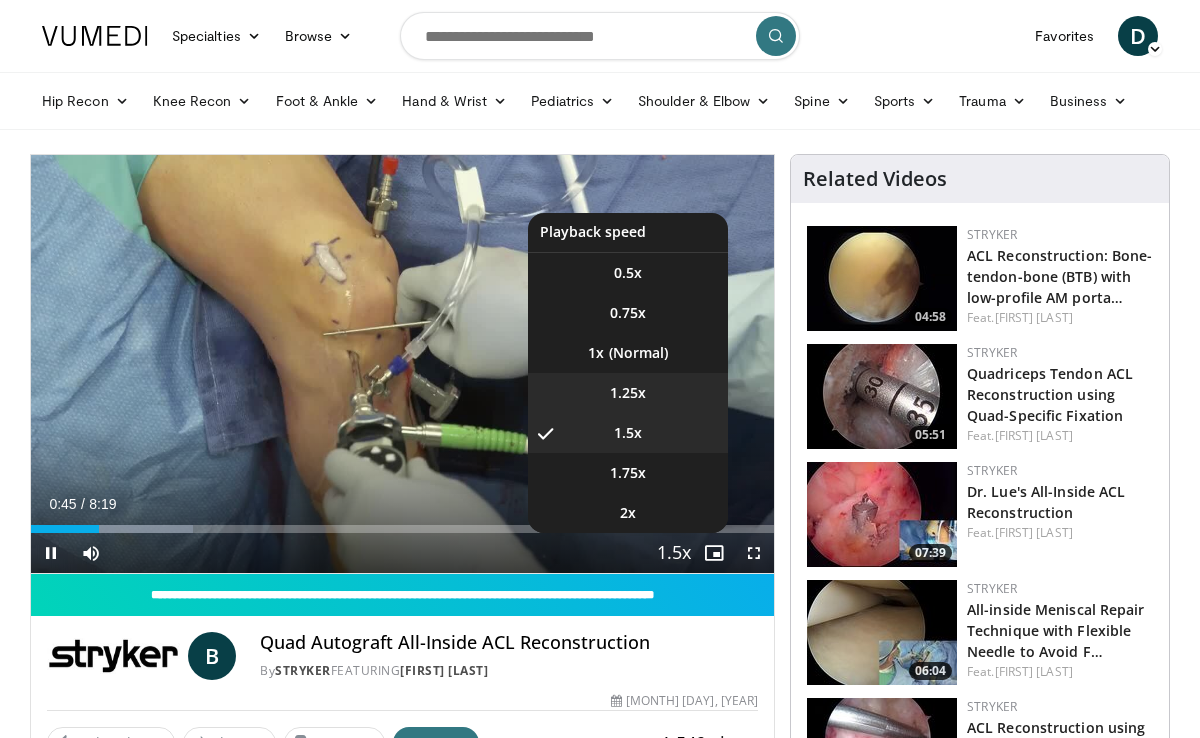 click on "1.25x" at bounding box center [628, 393] 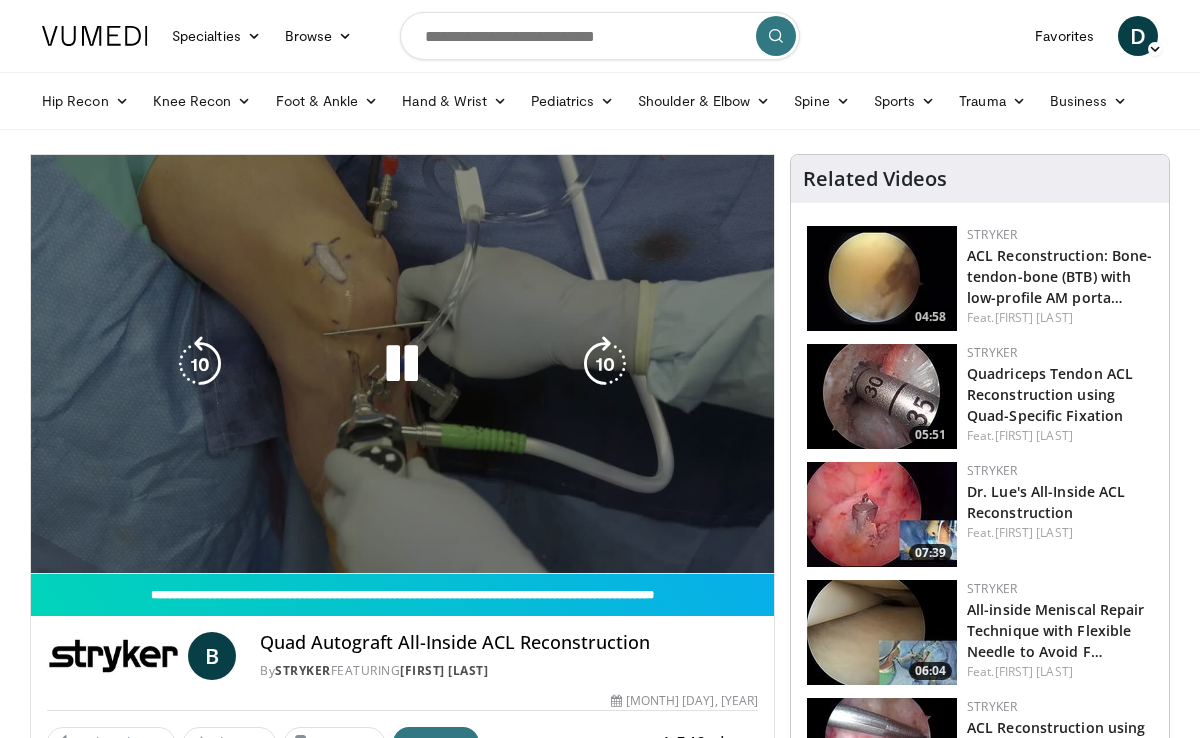 click on "10 seconds
Tap to unmute" at bounding box center (402, 364) 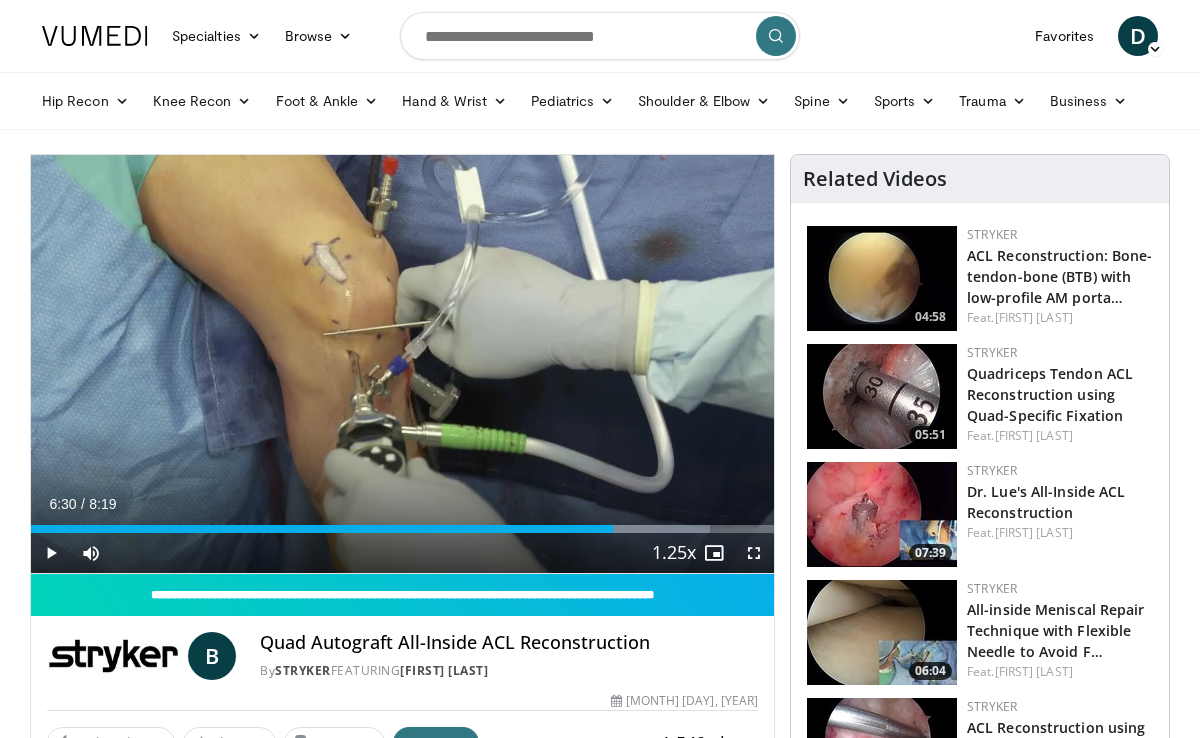 click on "10 seconds
Tap to unmute" at bounding box center (402, 364) 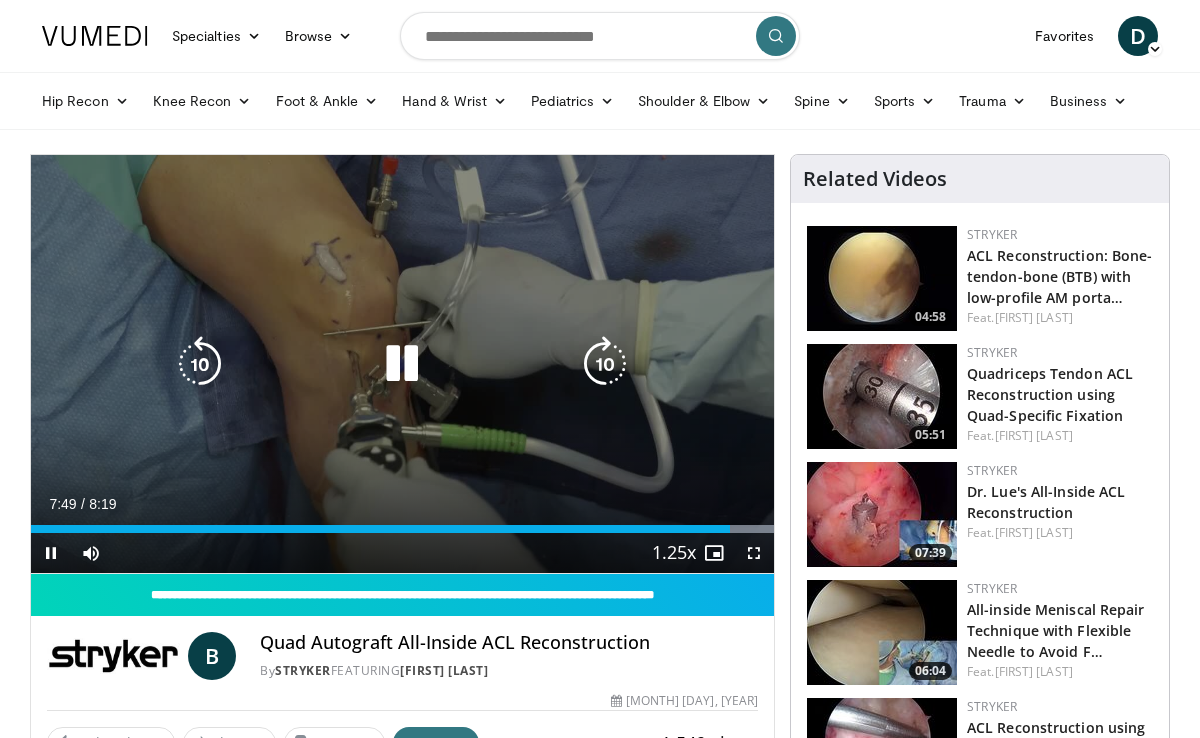 click at bounding box center (402, 364) 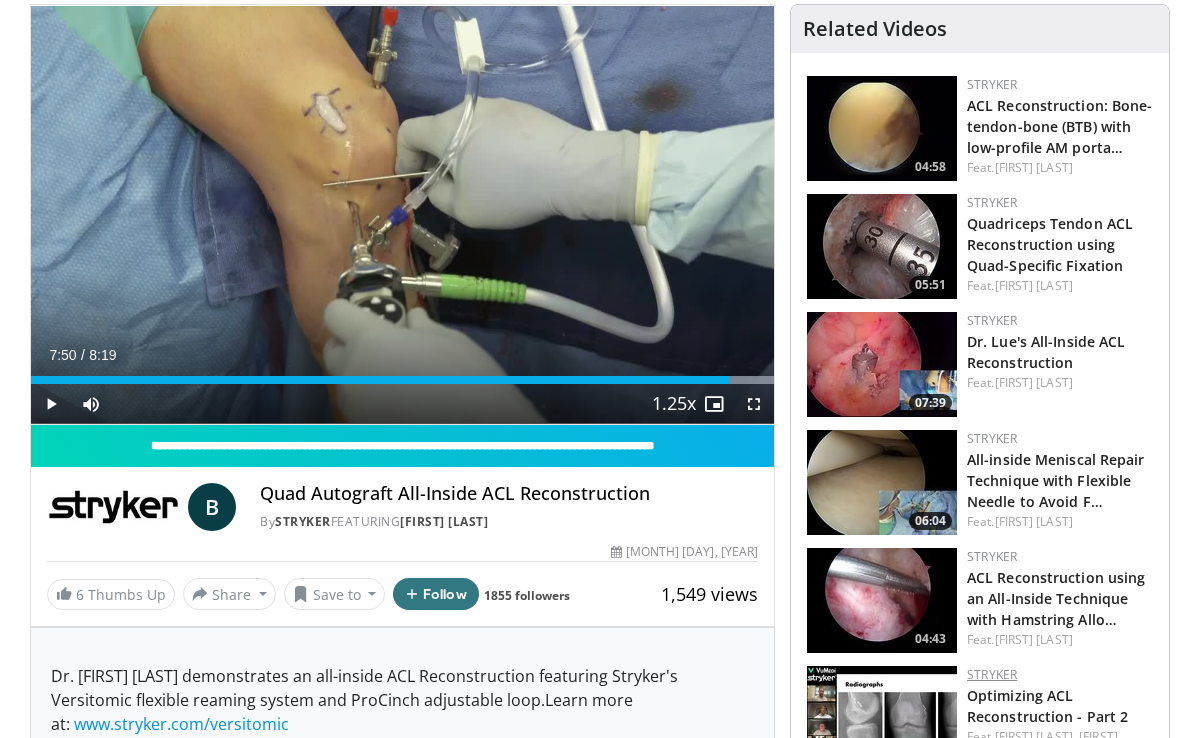scroll, scrollTop: 128, scrollLeft: 0, axis: vertical 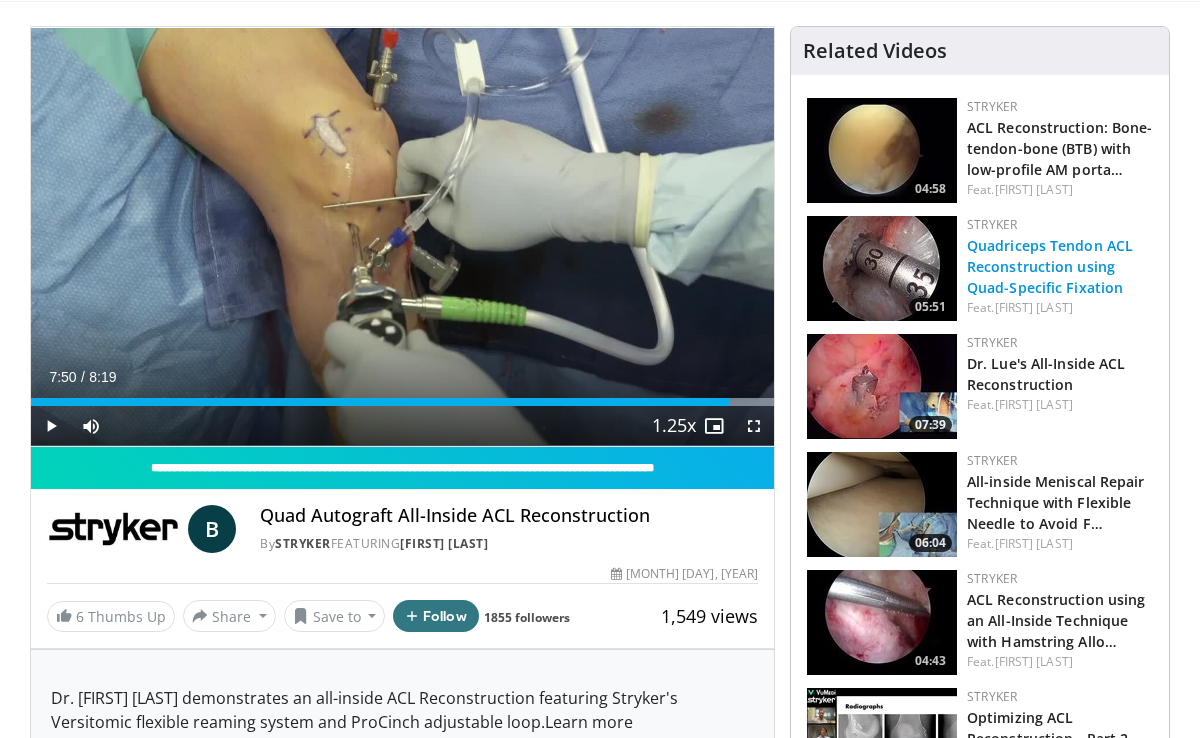 click on "Quadriceps Tendon ACL Reconstruction using Quad-Specific Fixation" at bounding box center (1050, 266) 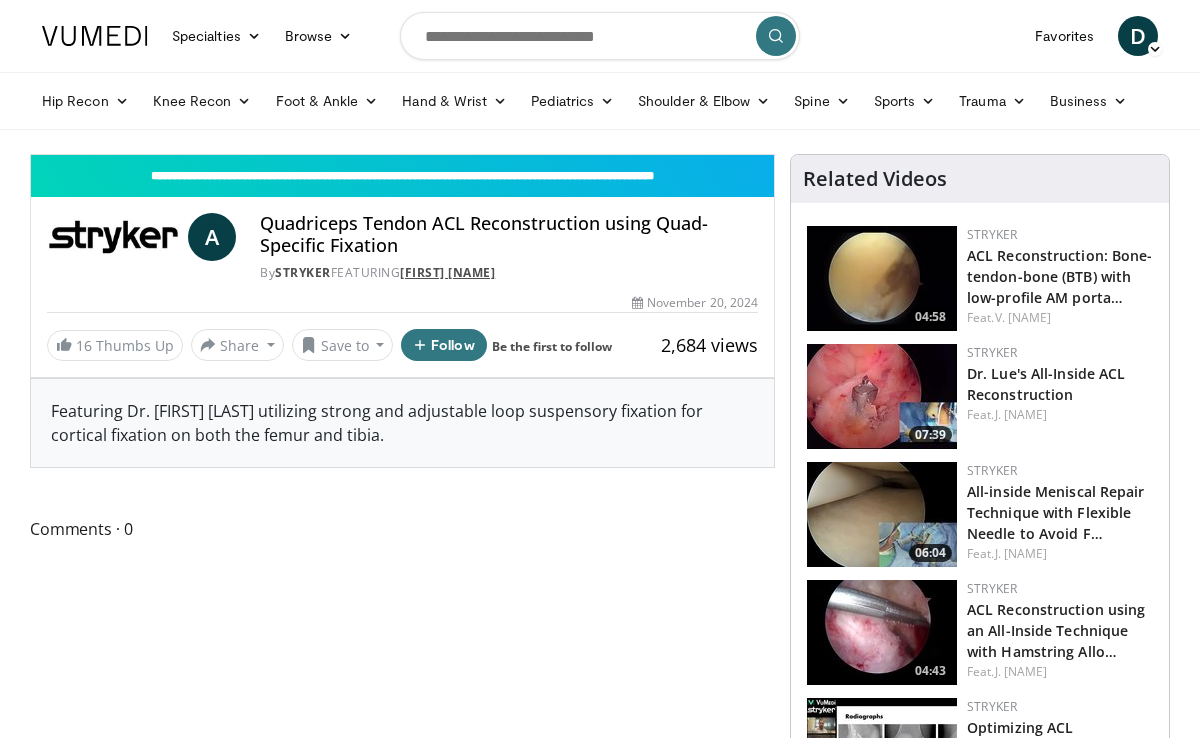 scroll, scrollTop: 0, scrollLeft: 0, axis: both 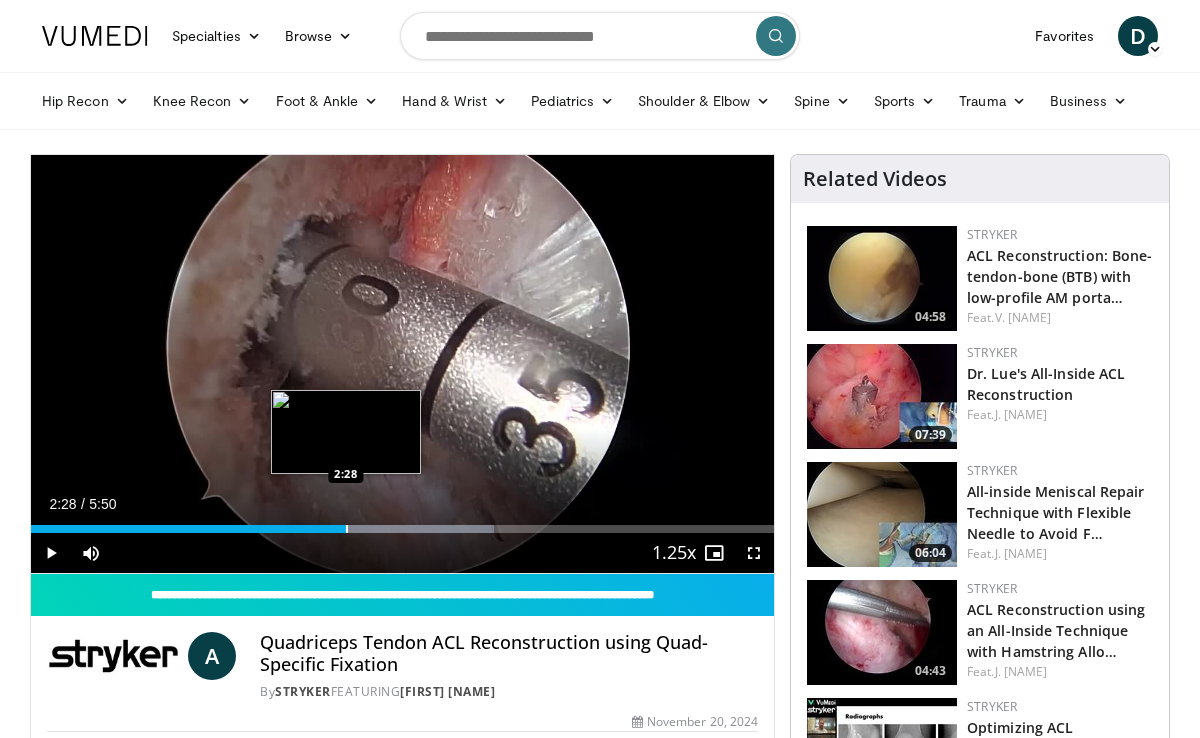 click at bounding box center (347, 529) 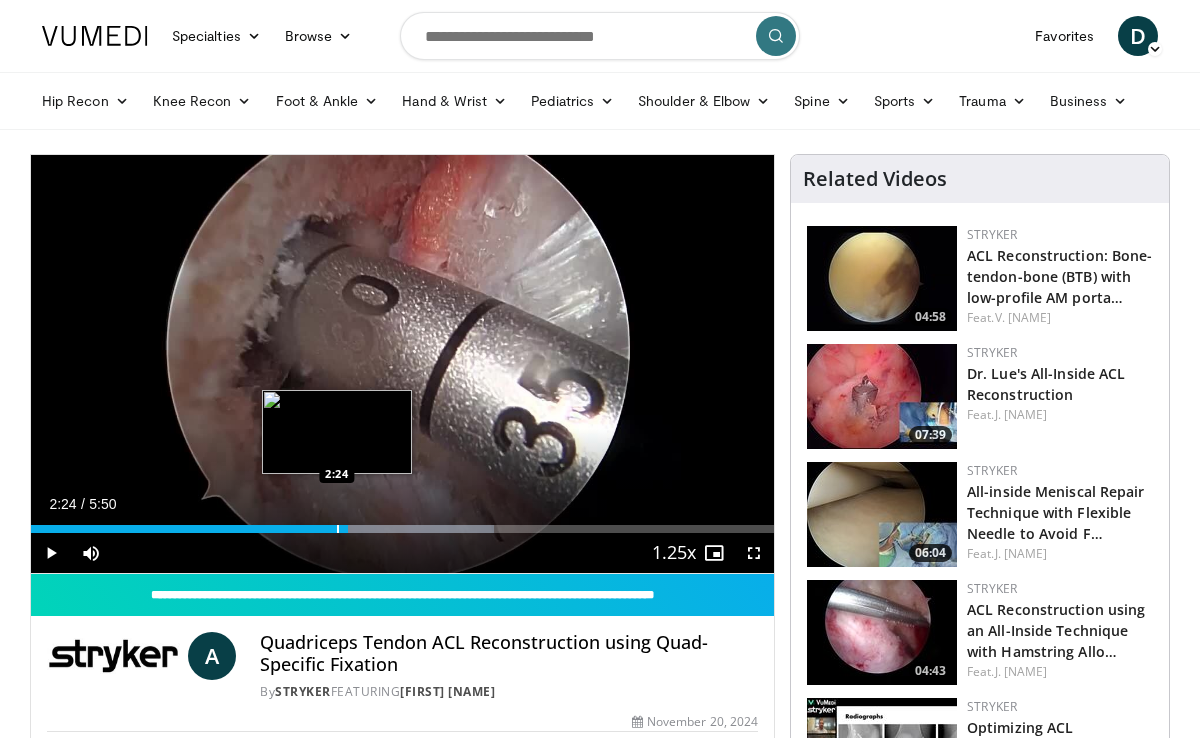 click at bounding box center (338, 529) 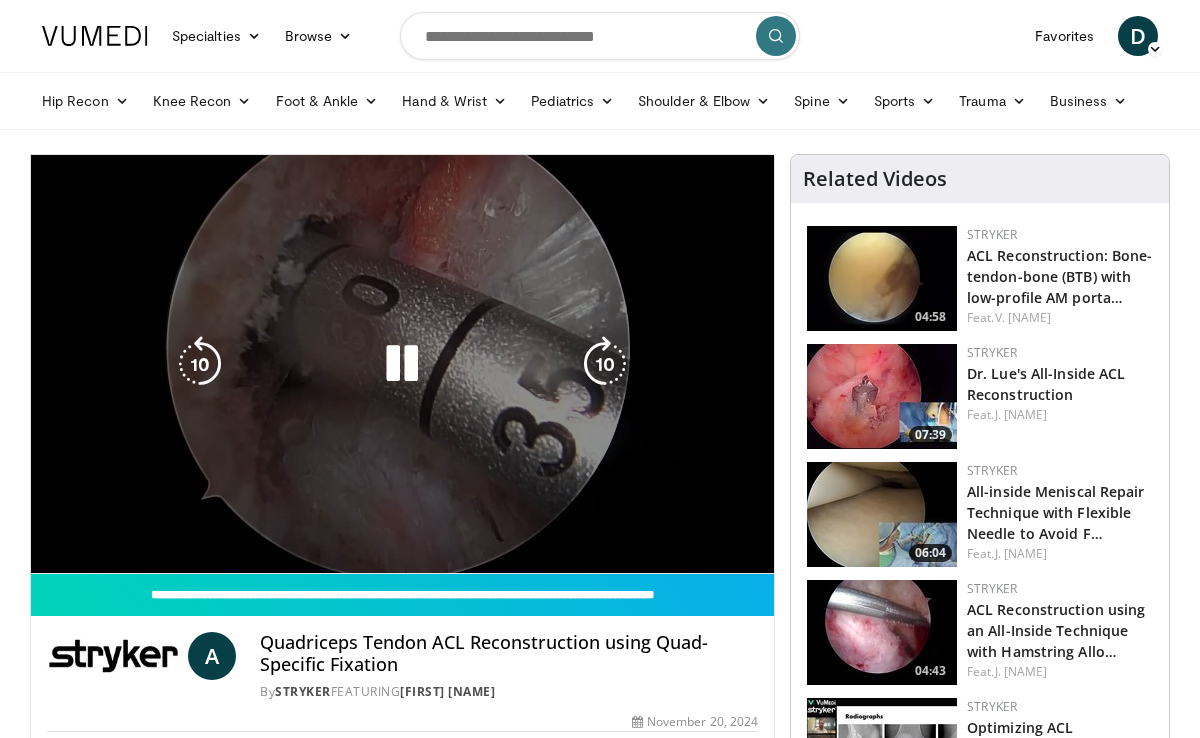 click on "**********" at bounding box center [402, 364] 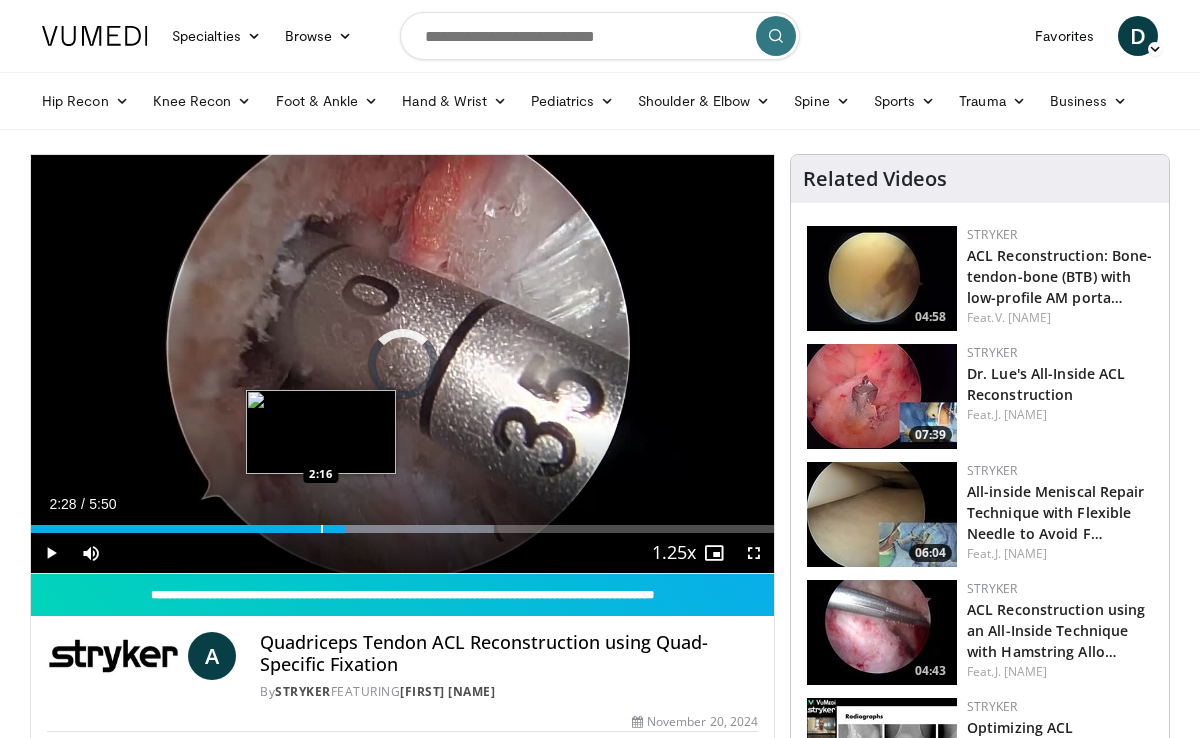 click at bounding box center [322, 529] 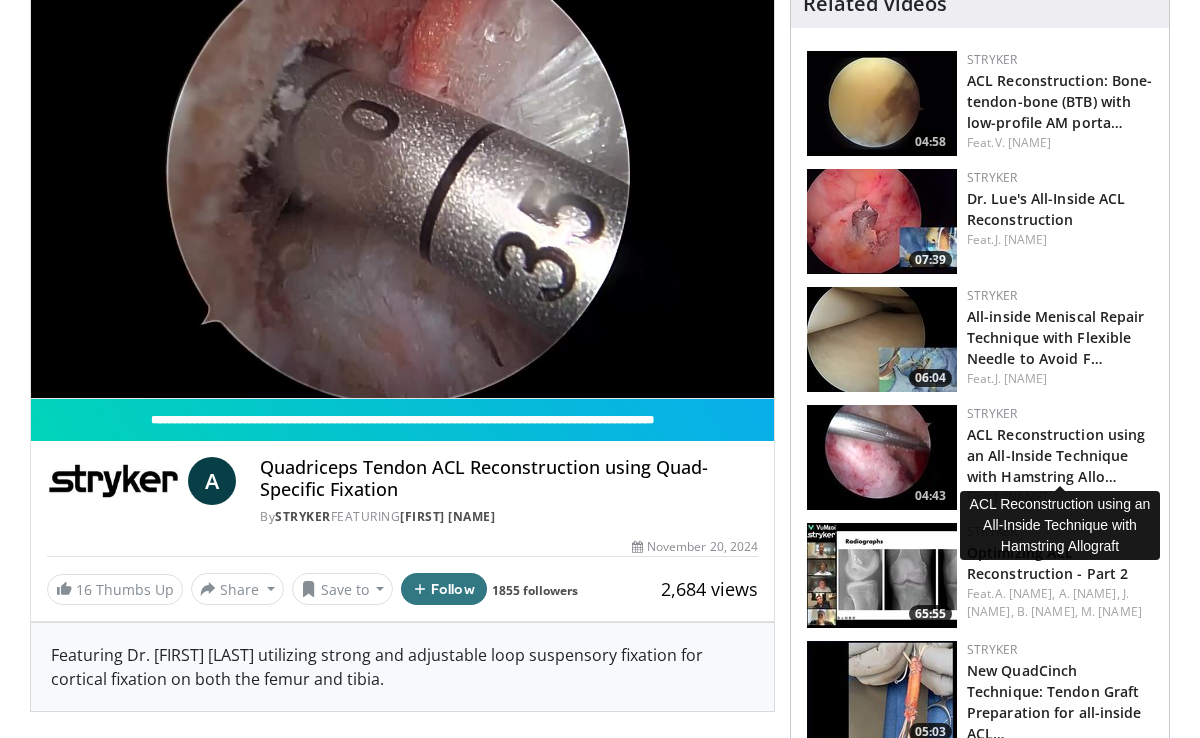 scroll, scrollTop: 180, scrollLeft: 0, axis: vertical 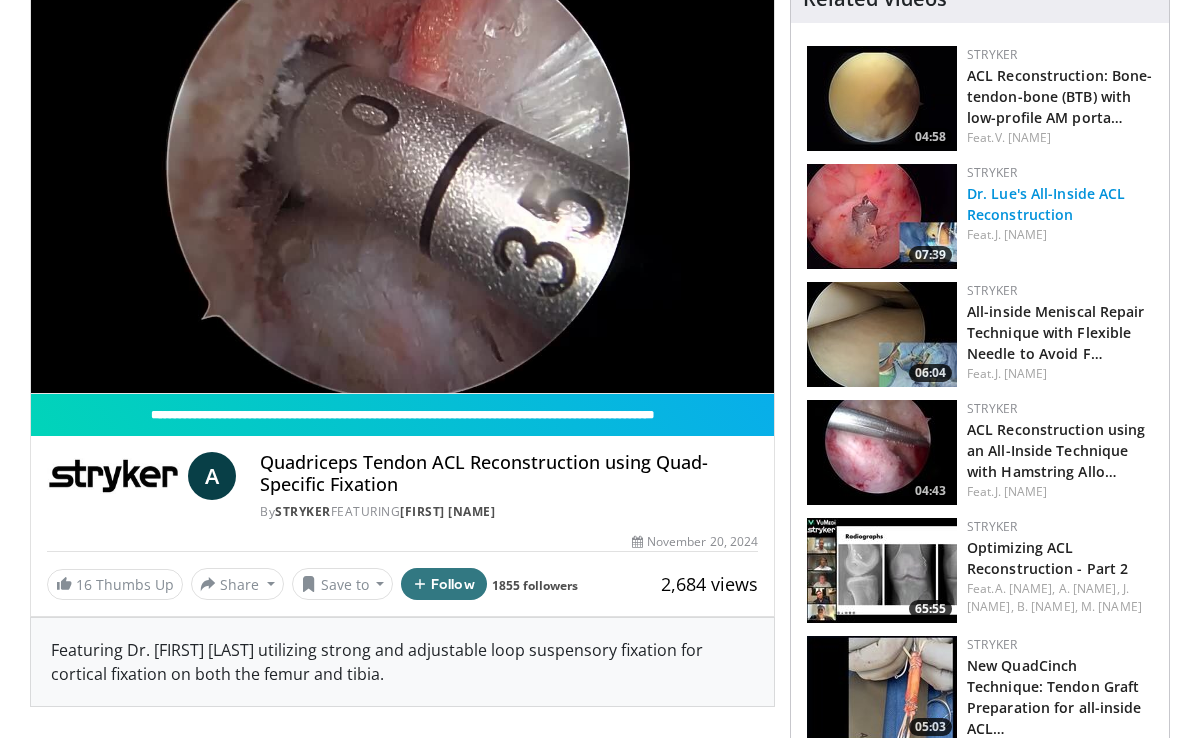 click on "Dr. Lue's All-Inside ACL Reconstruction" at bounding box center [1046, 204] 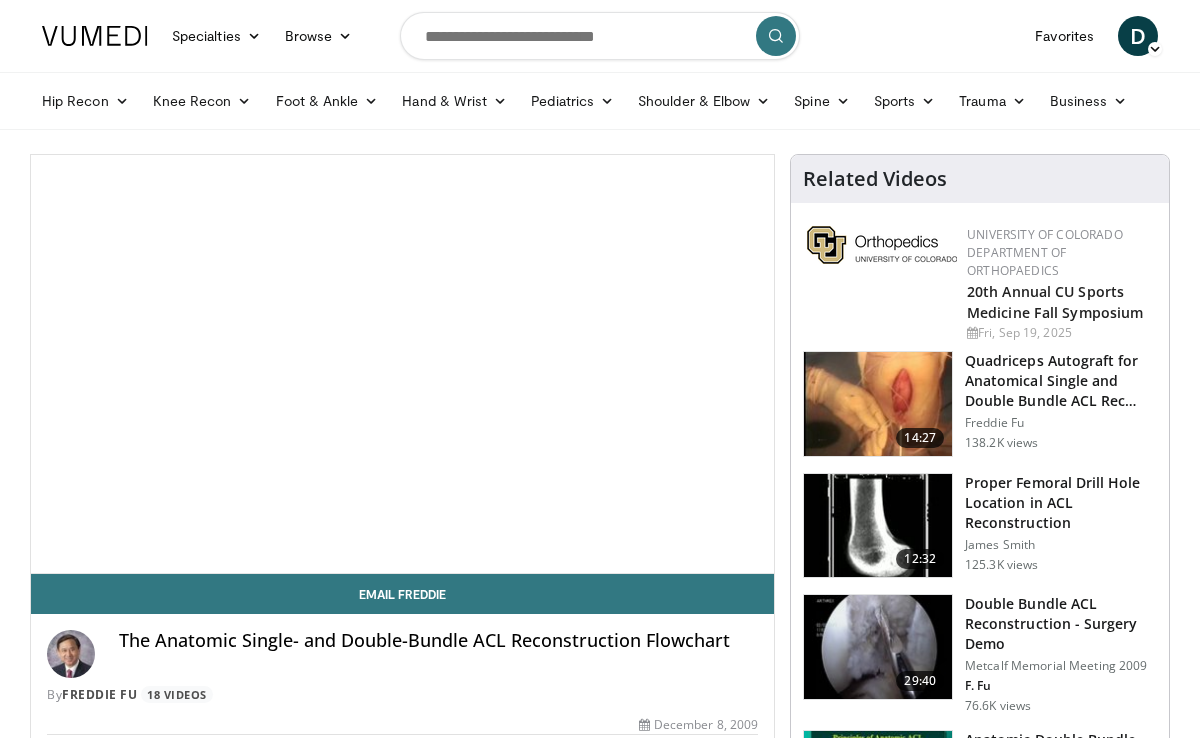 scroll, scrollTop: 0, scrollLeft: 0, axis: both 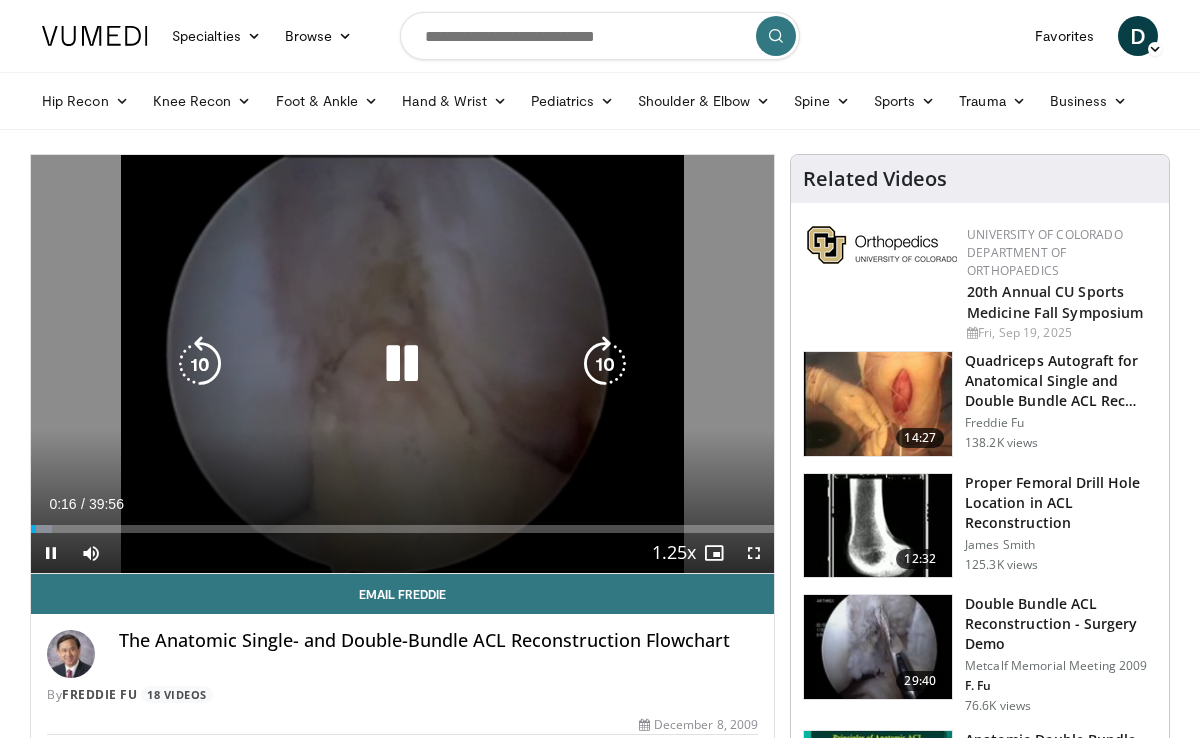 click at bounding box center [402, 364] 